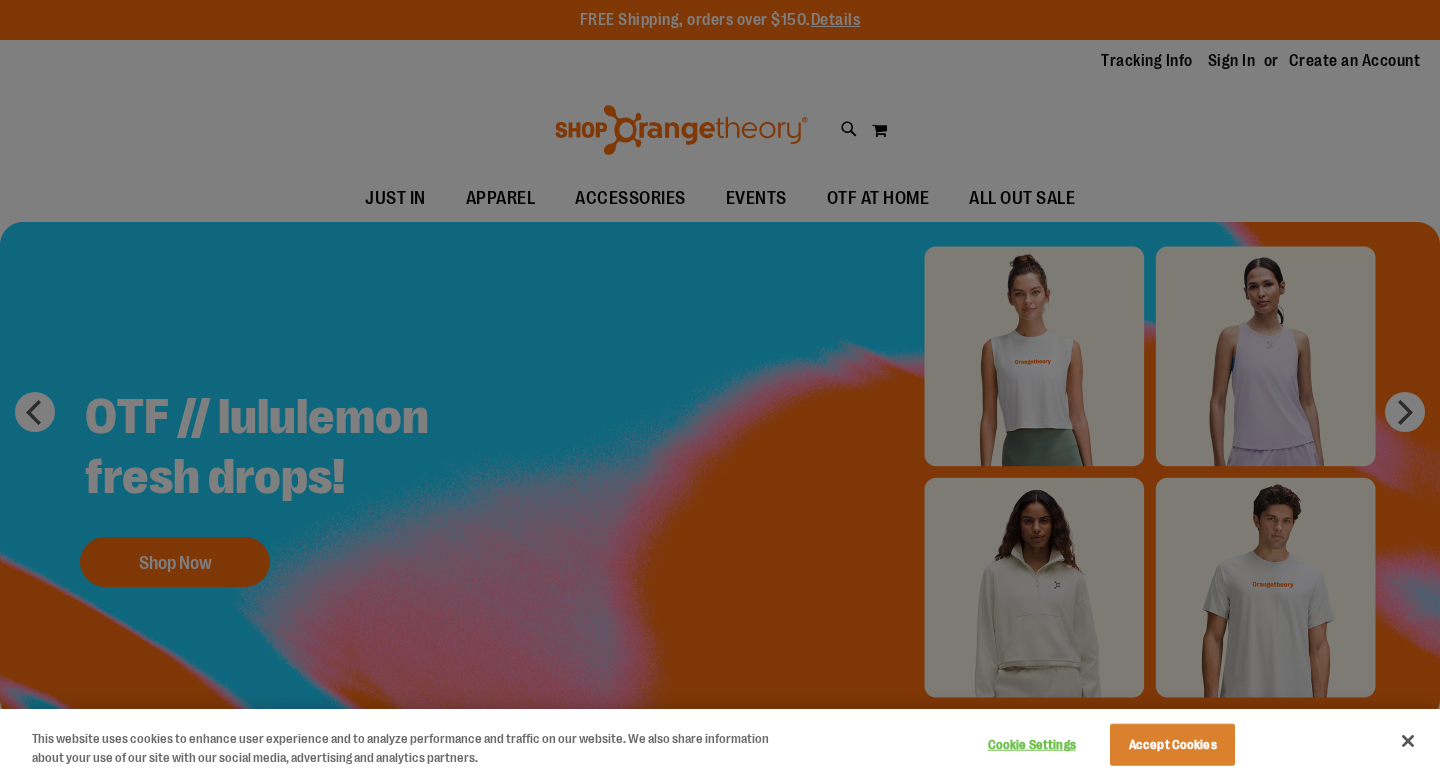 scroll, scrollTop: 0, scrollLeft: 0, axis: both 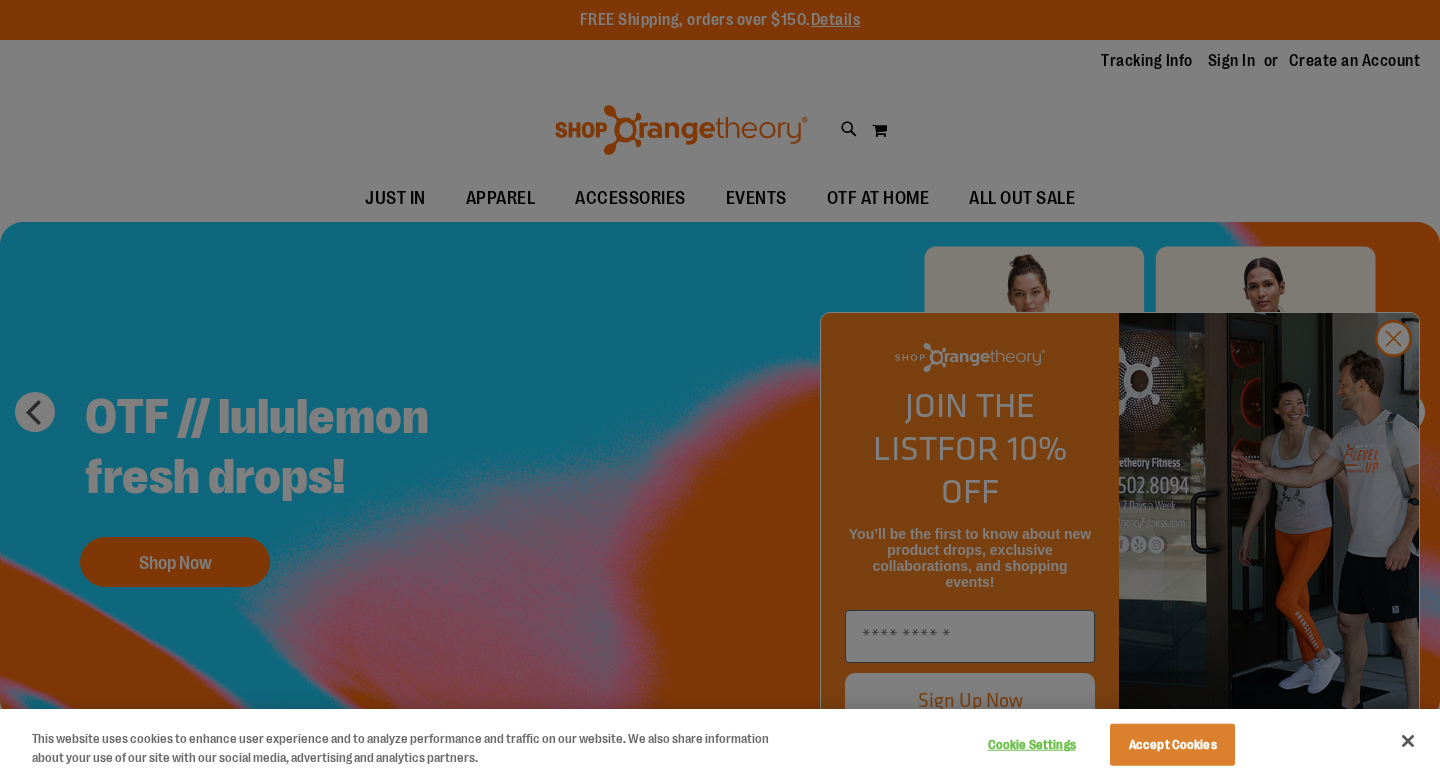 click at bounding box center (720, 389) 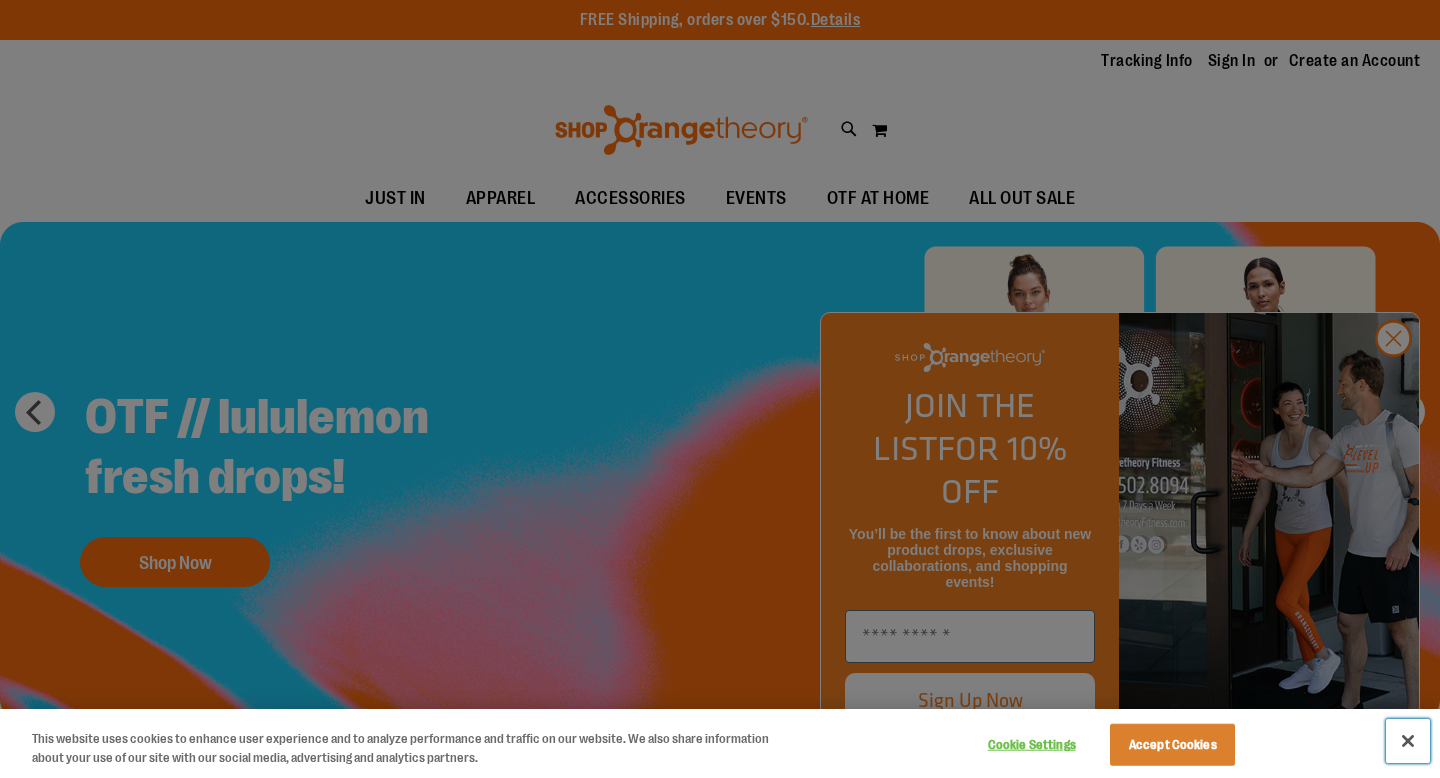 click at bounding box center [1408, 741] 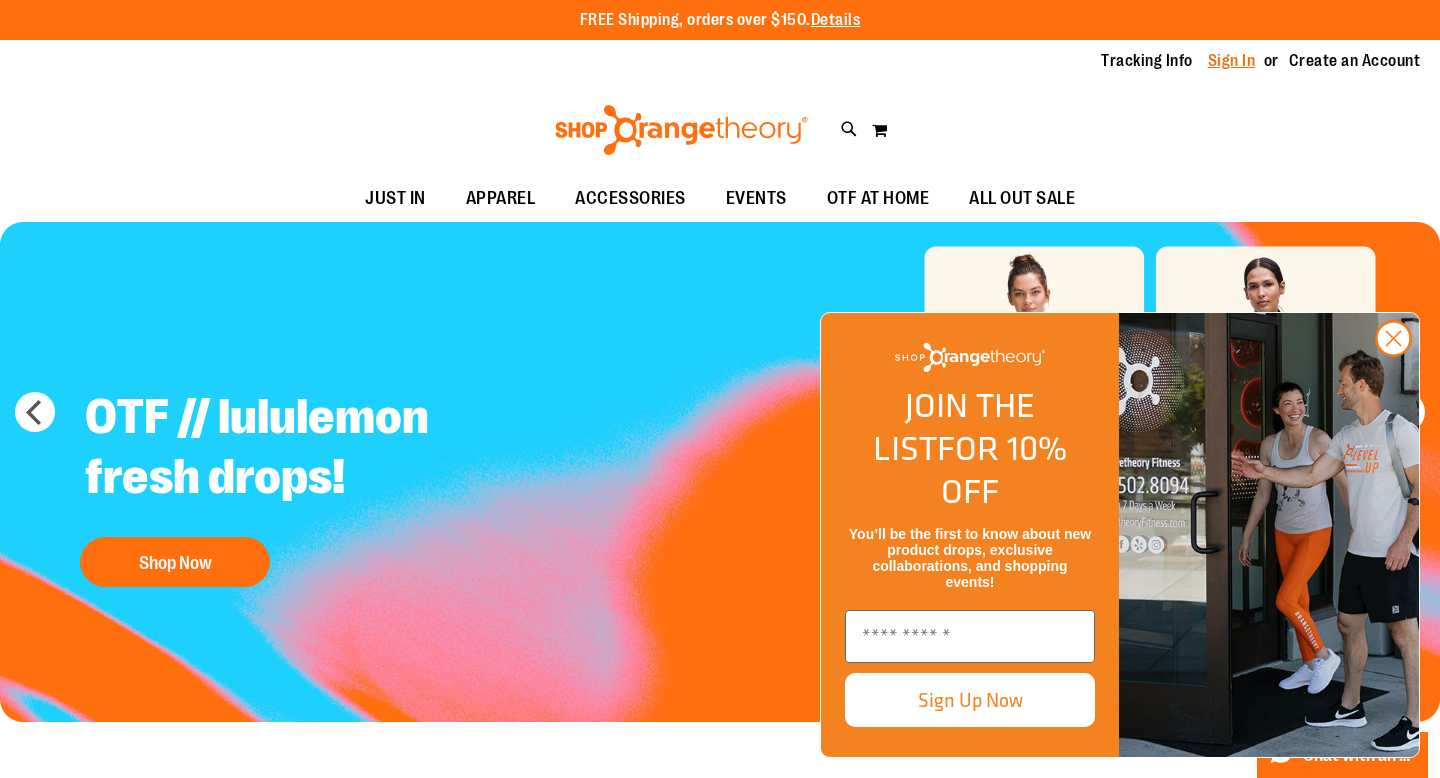 click on "Sign In" at bounding box center [1232, 61] 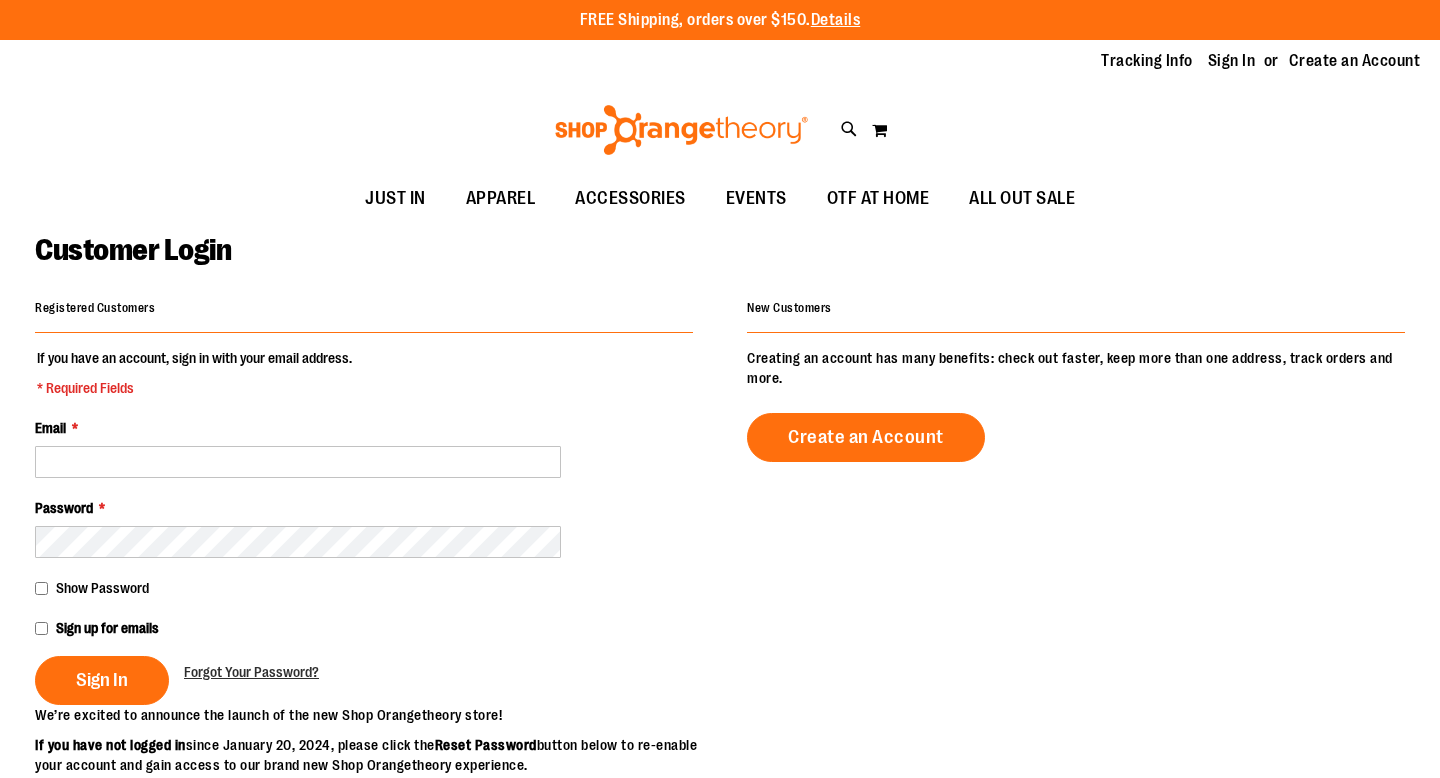 scroll, scrollTop: 0, scrollLeft: 0, axis: both 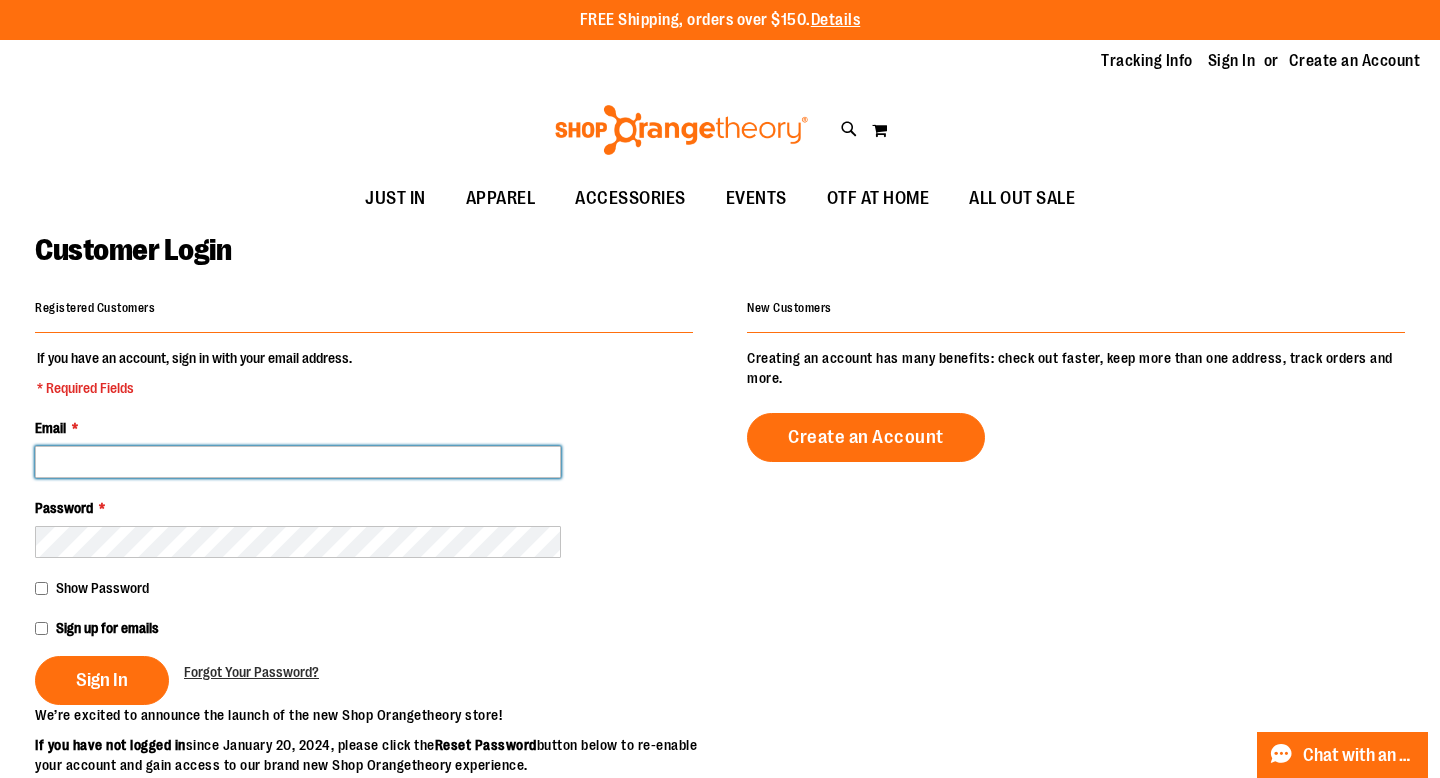 click on "Email *" at bounding box center [298, 462] 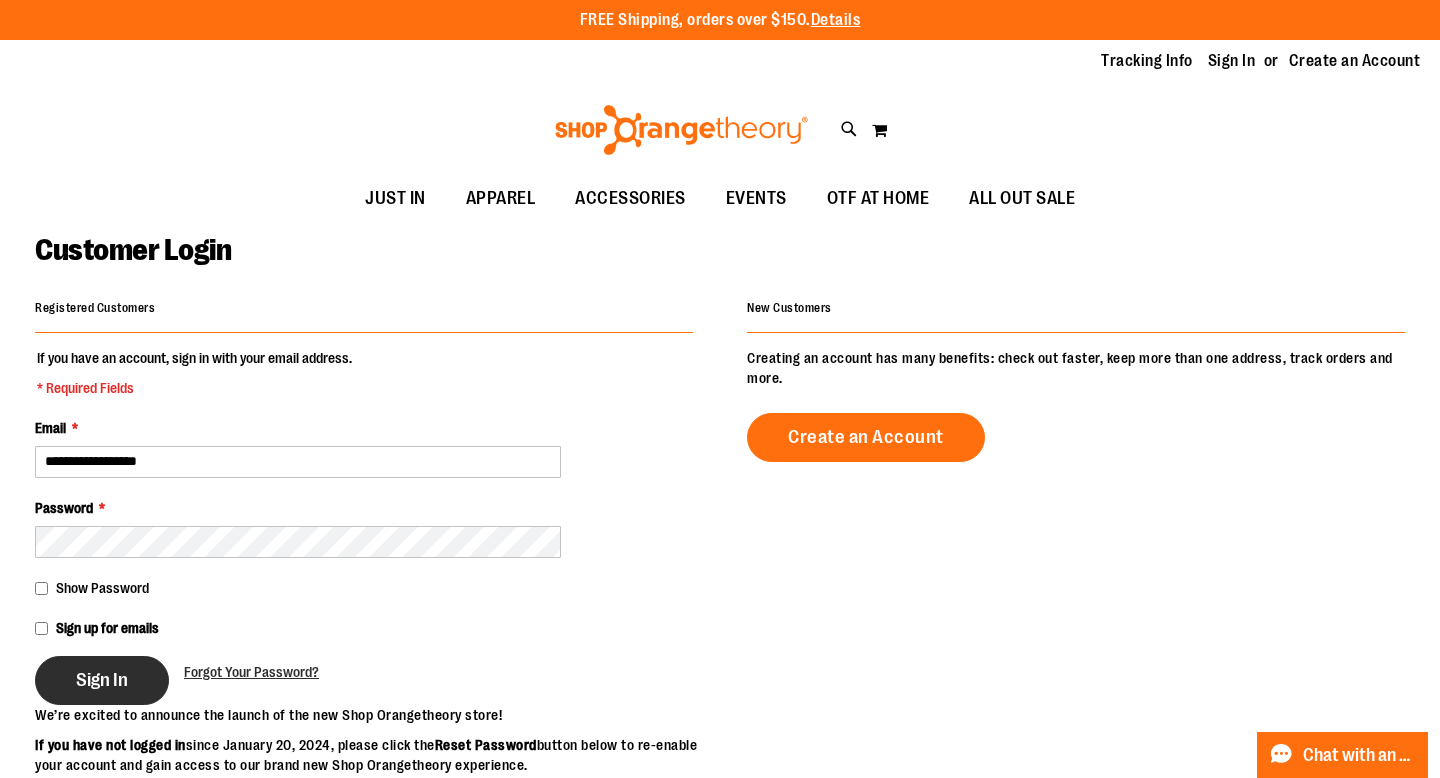 click on "Sign In" at bounding box center (102, 680) 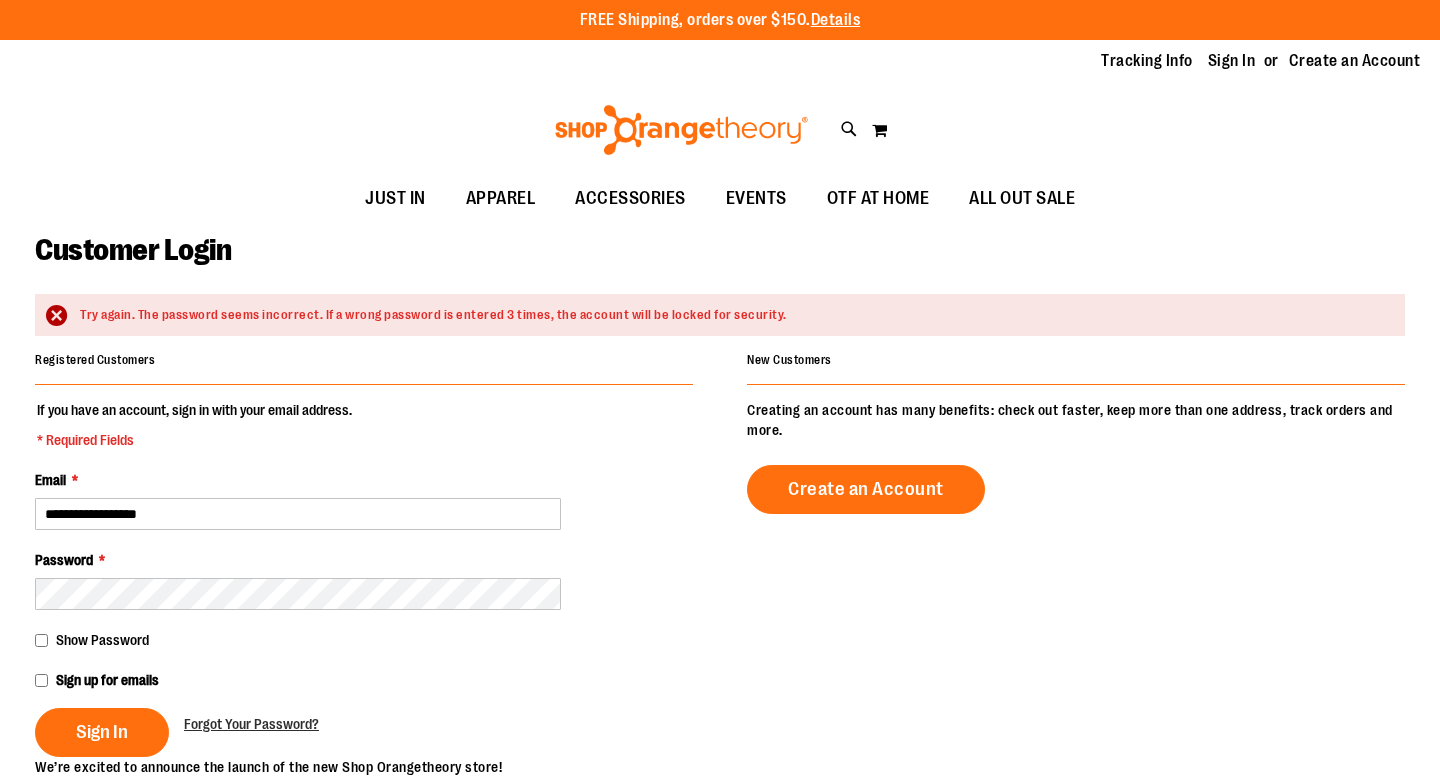 scroll, scrollTop: 0, scrollLeft: 0, axis: both 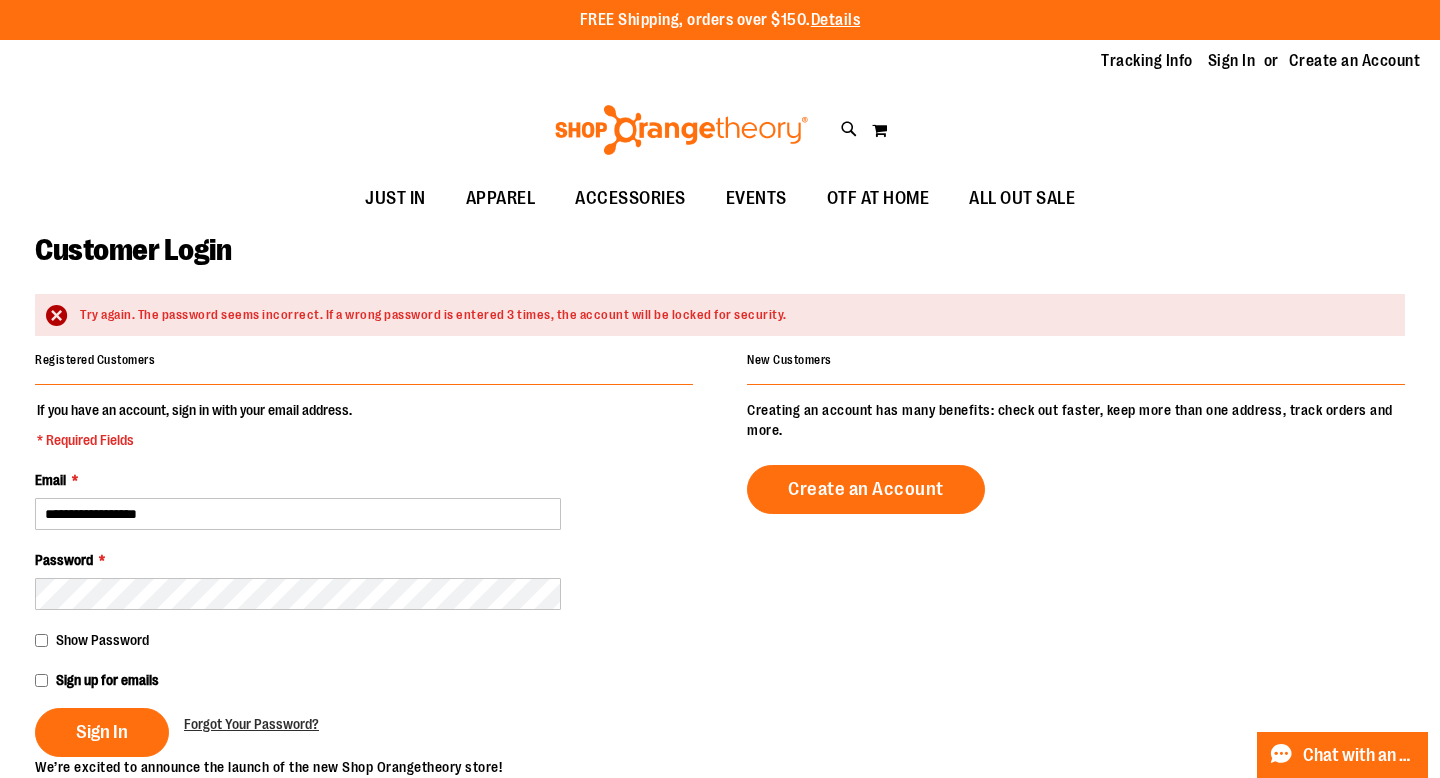 click on "**********" at bounding box center [364, 578] 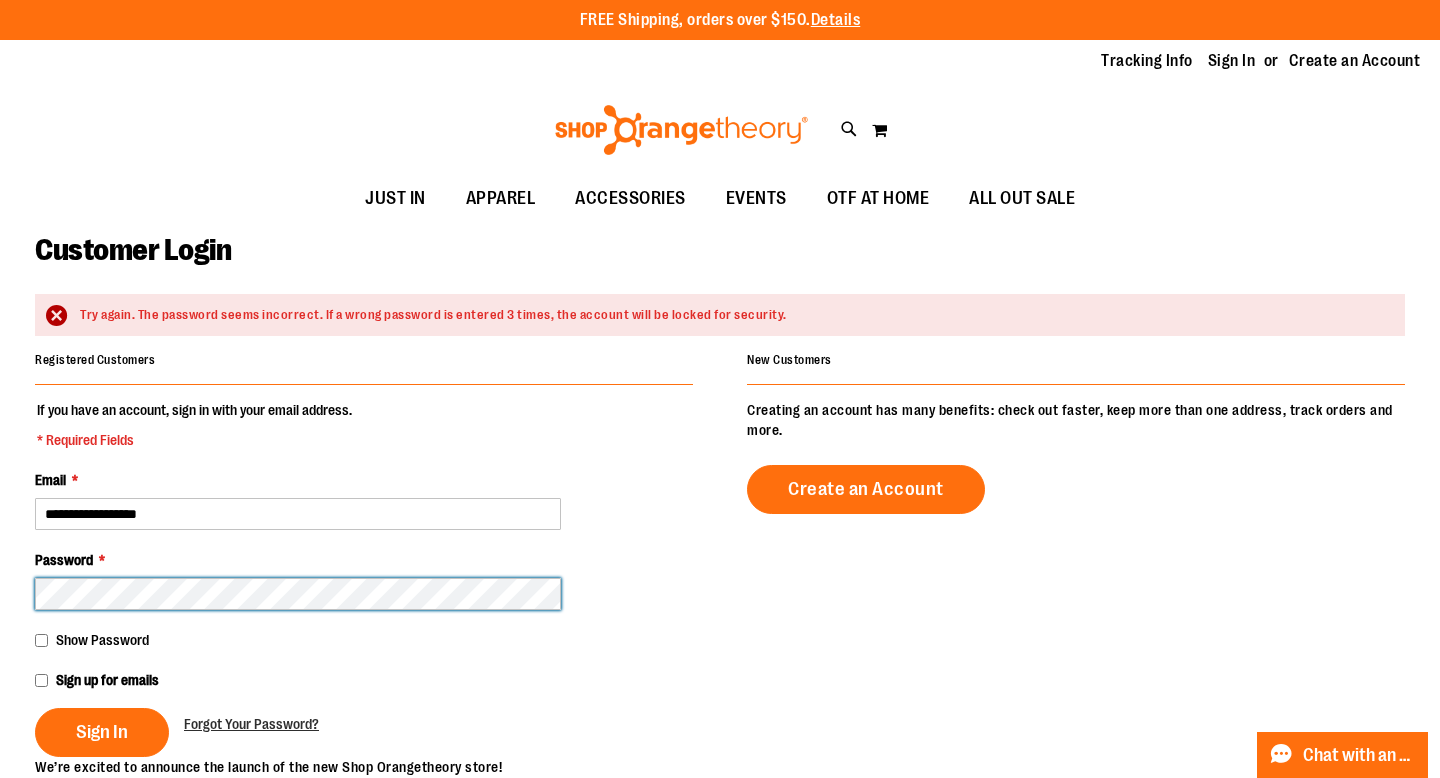 click on "Sign In" at bounding box center [102, 732] 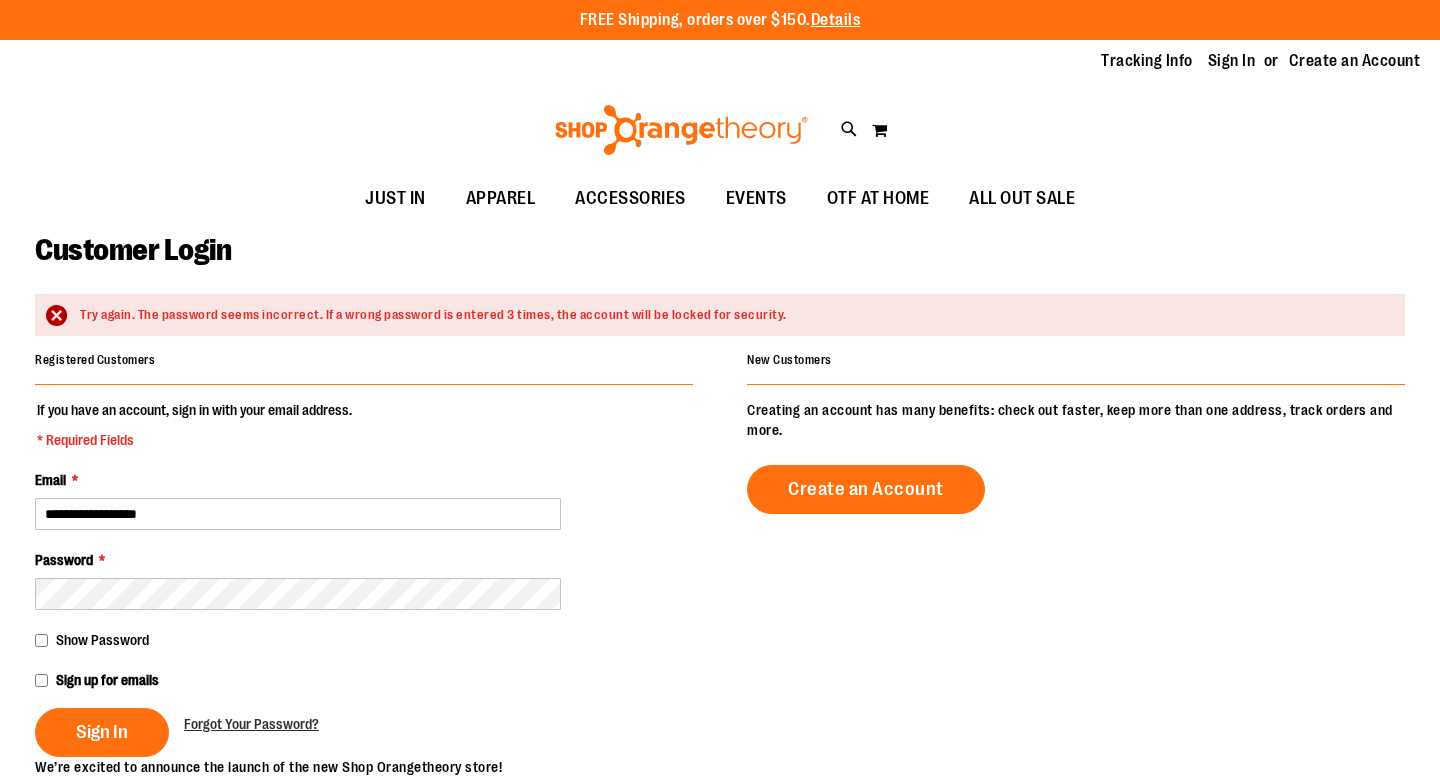 scroll, scrollTop: 0, scrollLeft: 0, axis: both 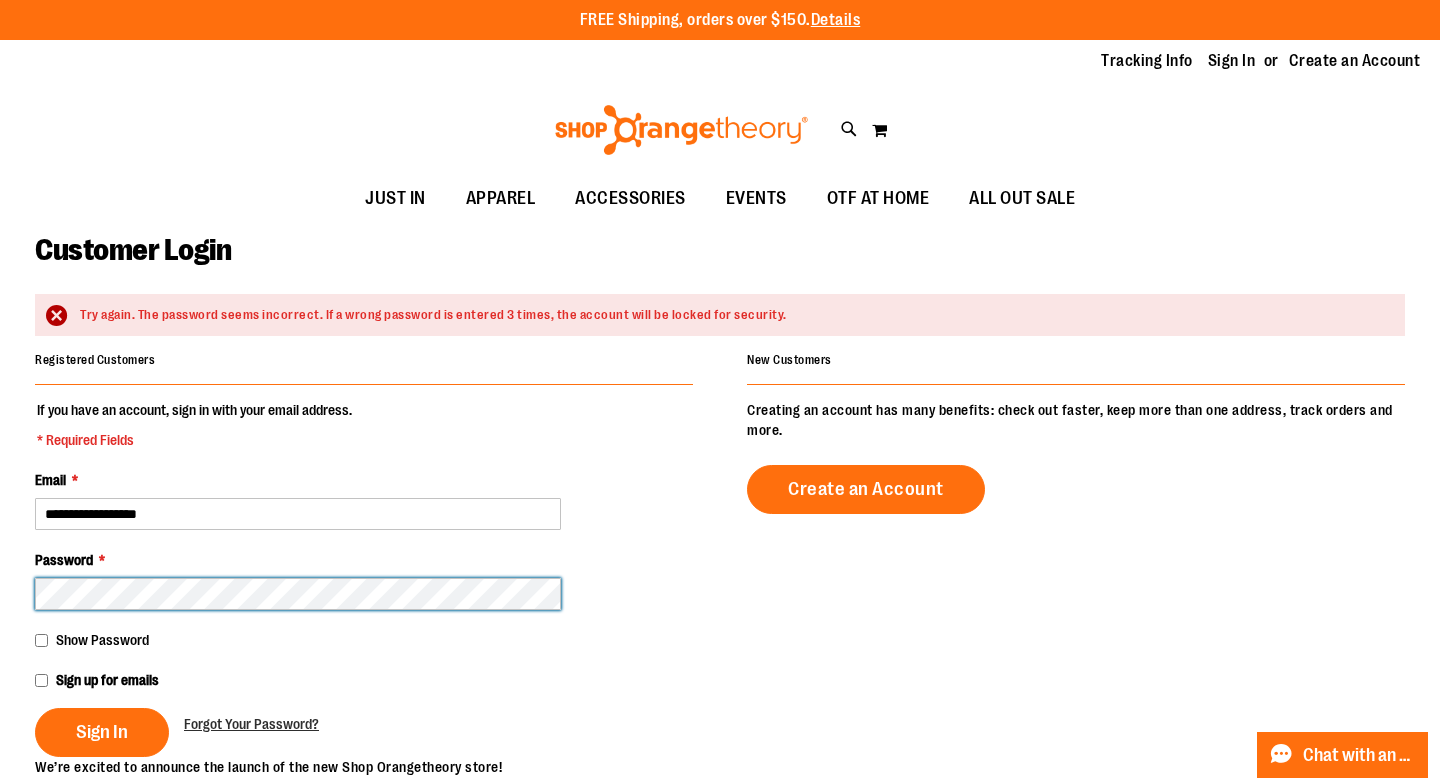 click on "Sign In" at bounding box center [102, 732] 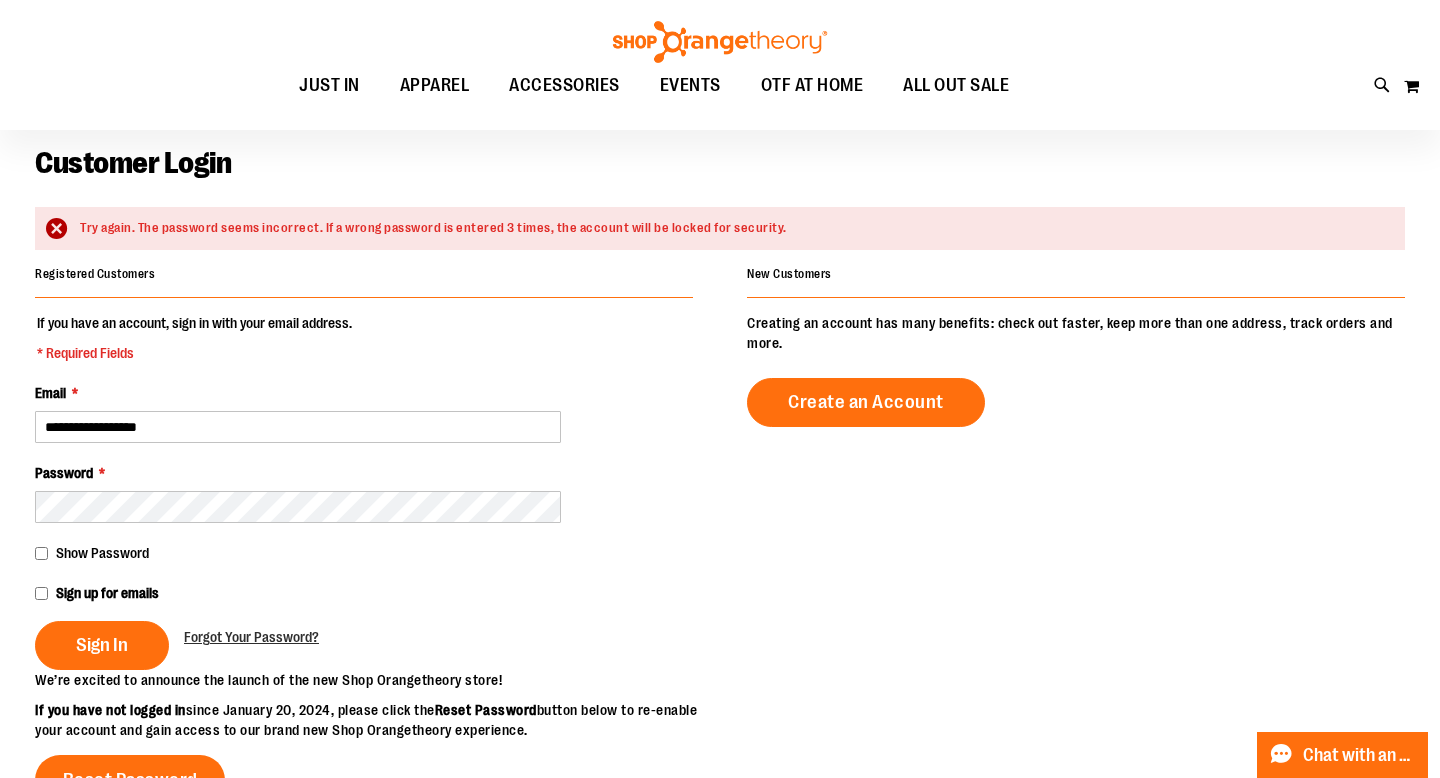 scroll, scrollTop: 112, scrollLeft: 0, axis: vertical 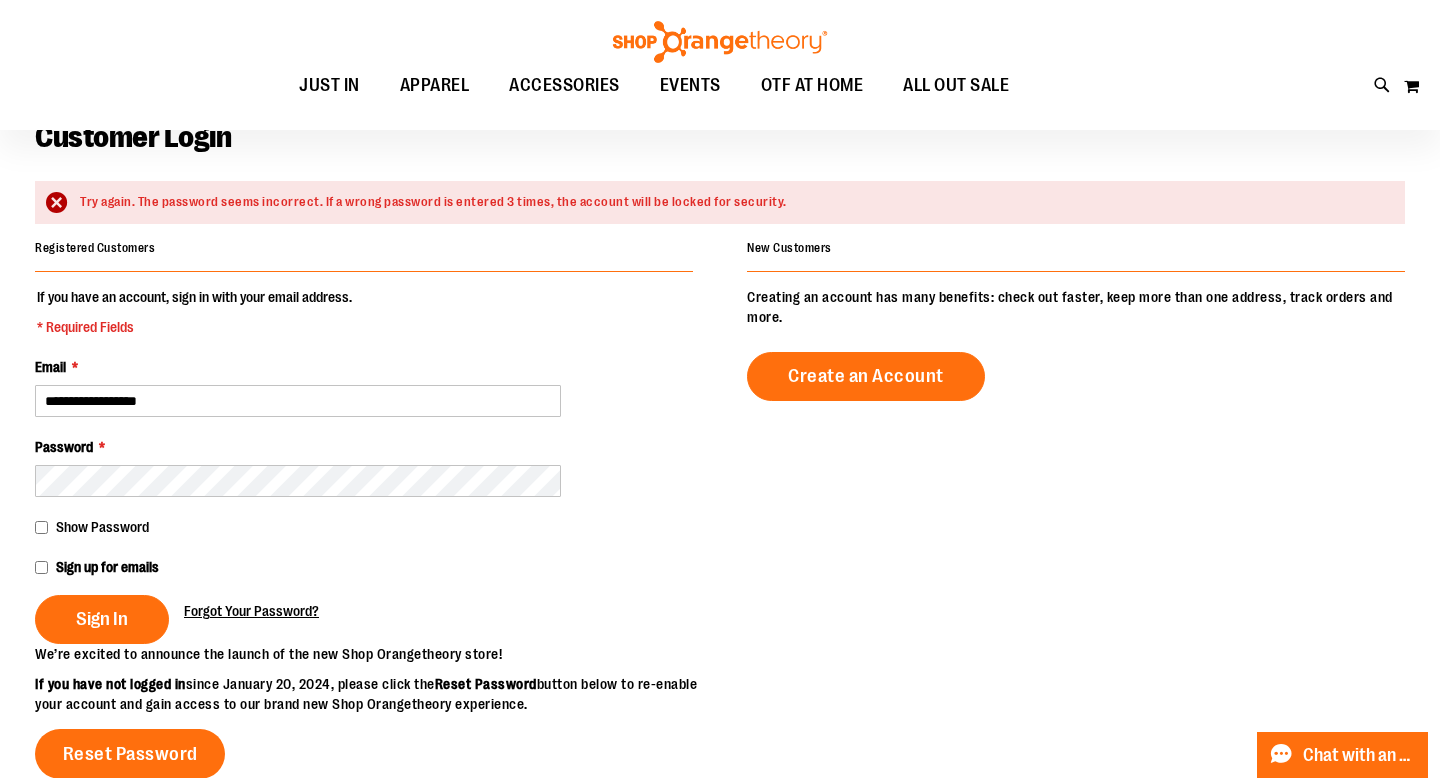 click on "Forgot Your Password?" at bounding box center (251, 611) 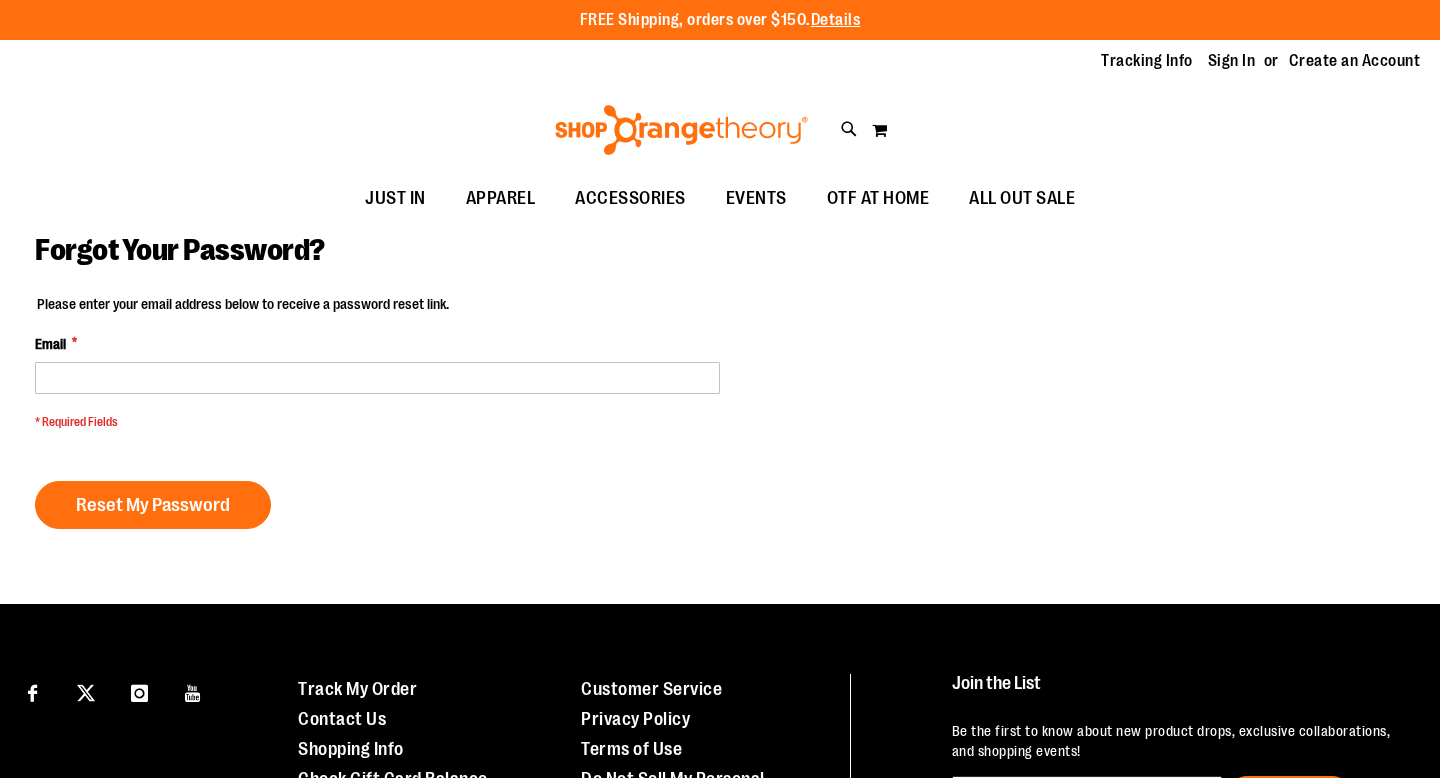 scroll, scrollTop: 0, scrollLeft: 0, axis: both 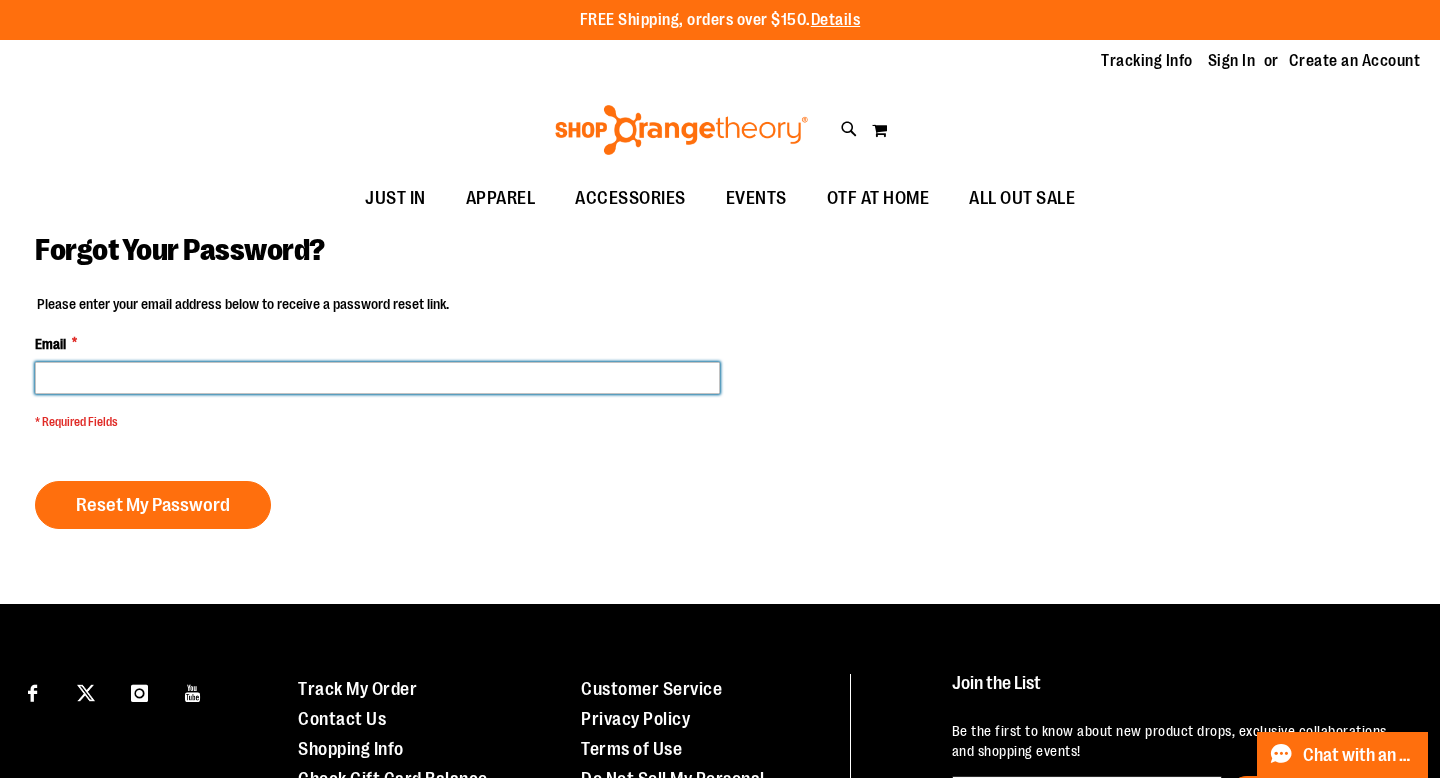 click on "Email *" at bounding box center (377, 378) 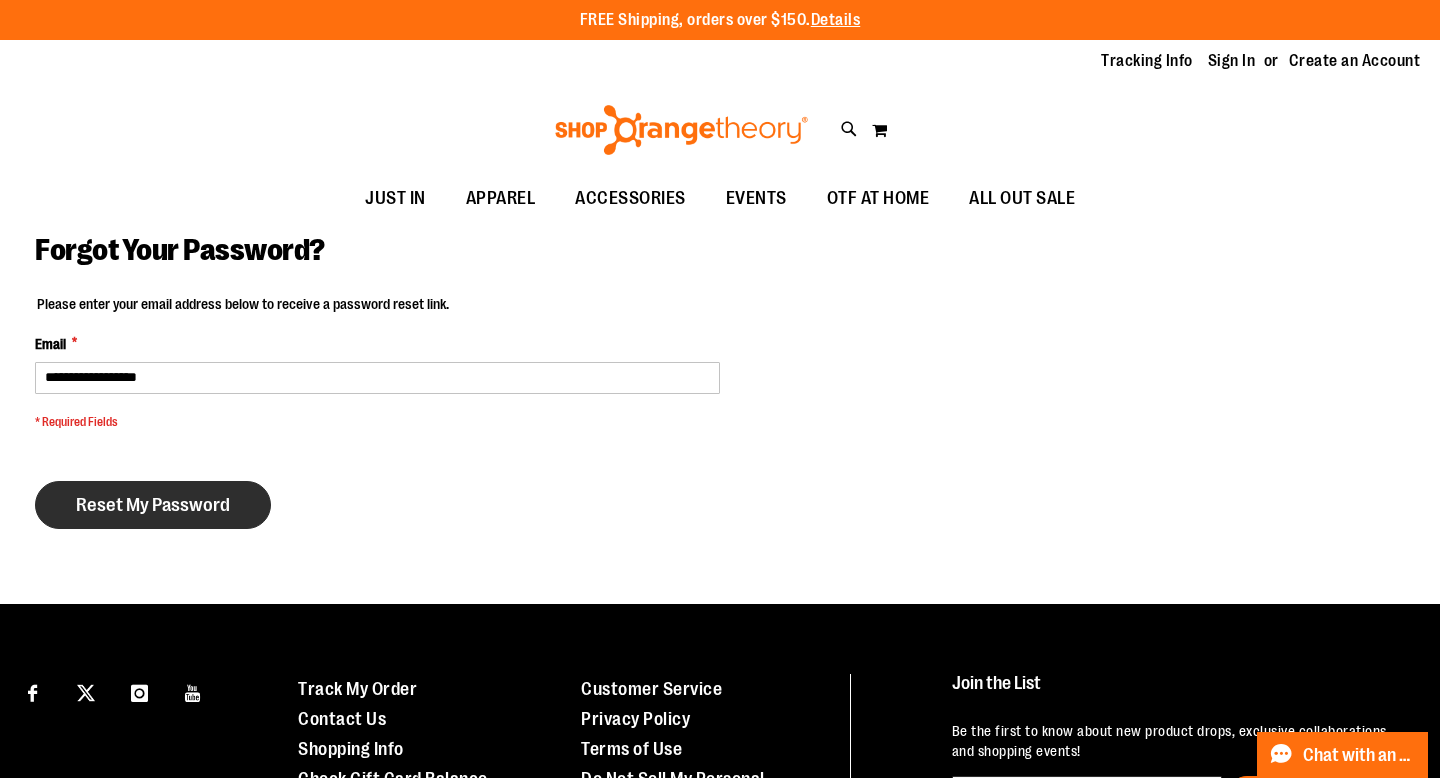 click on "Reset My Password" at bounding box center (153, 505) 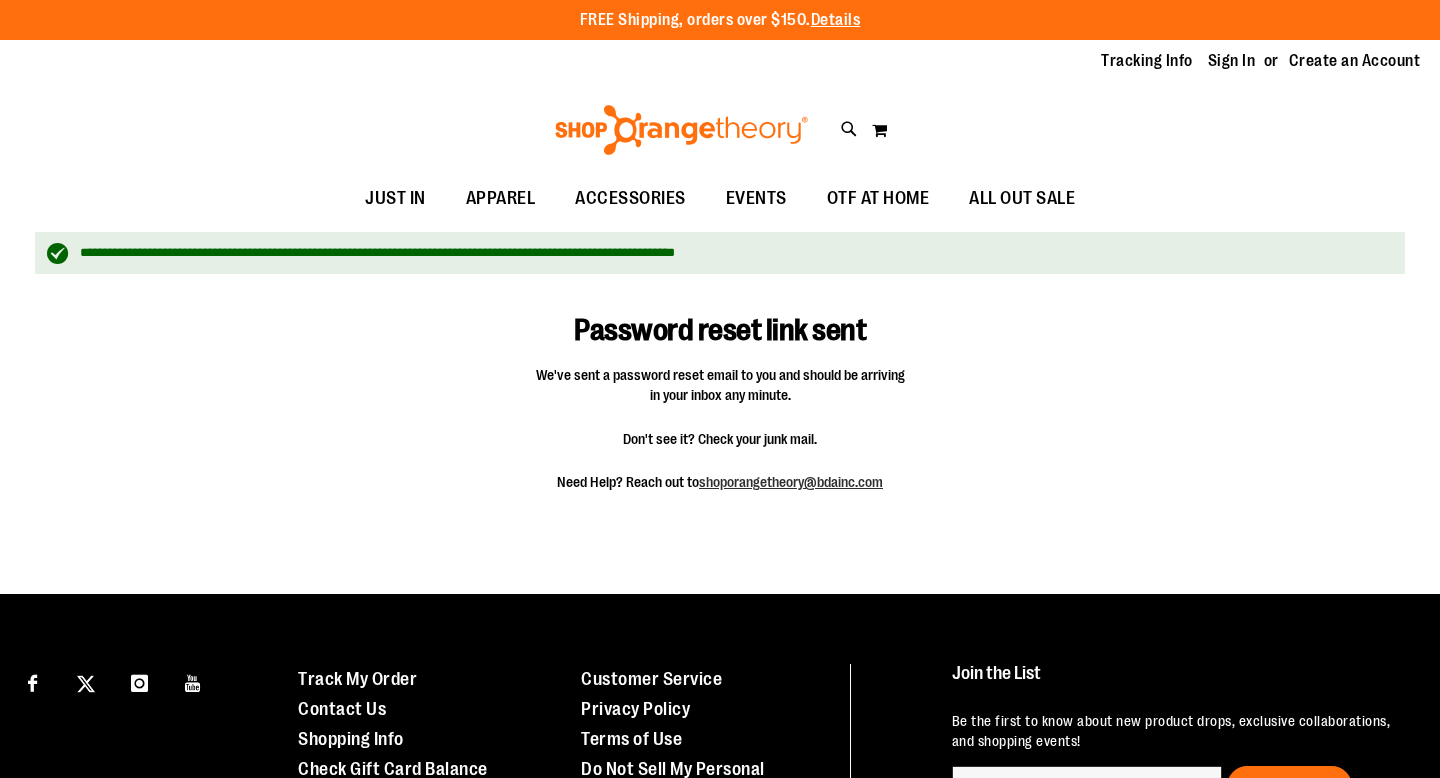scroll, scrollTop: 0, scrollLeft: 0, axis: both 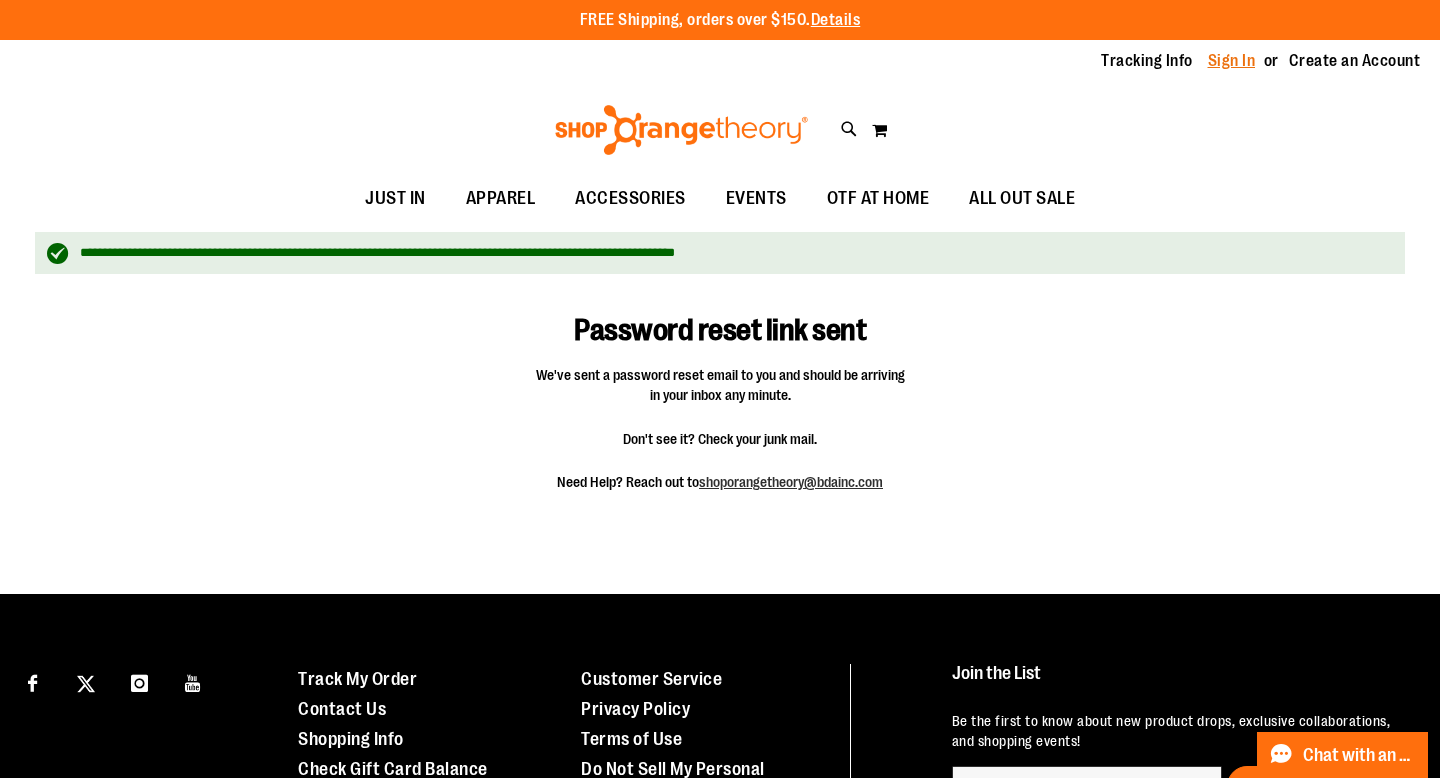 click on "Sign In" at bounding box center (1232, 61) 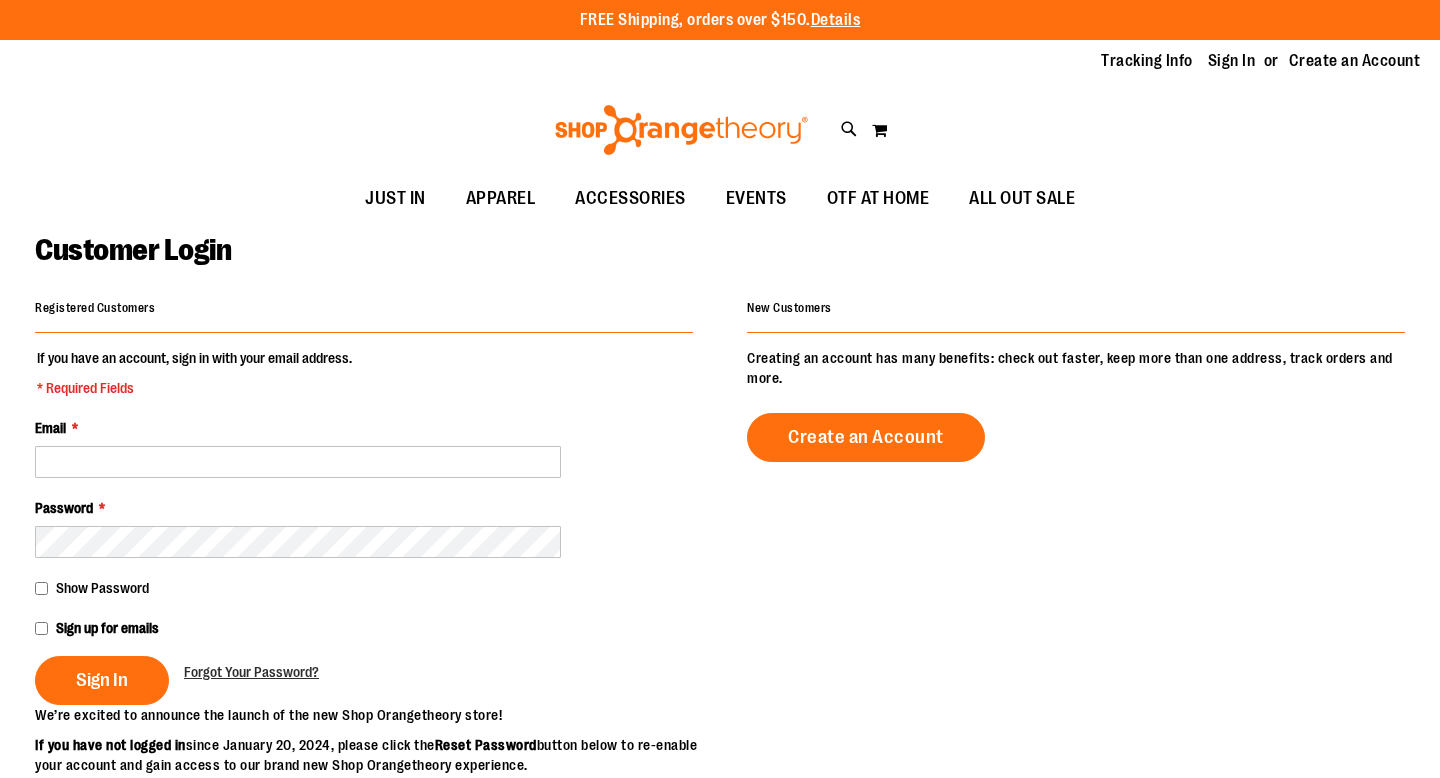 scroll, scrollTop: 0, scrollLeft: 0, axis: both 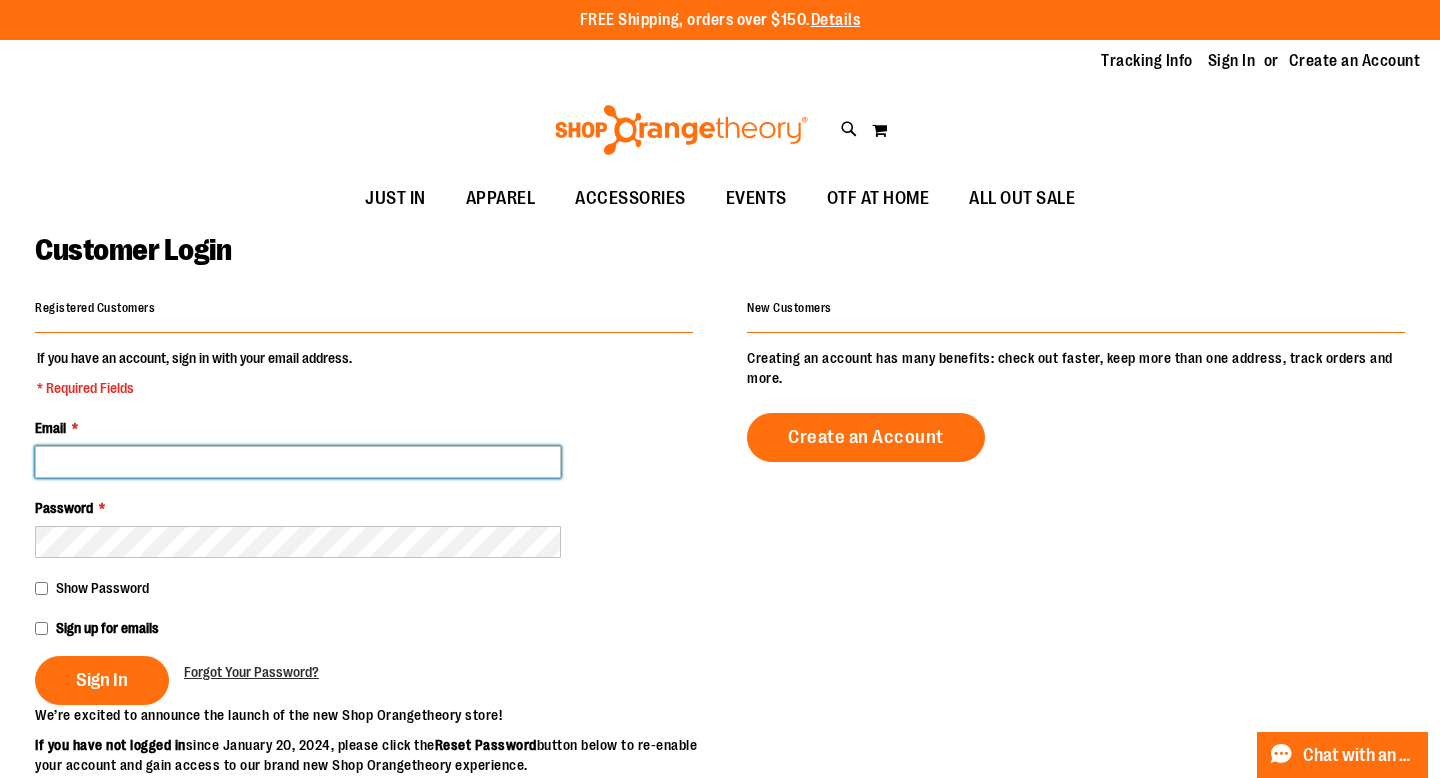 click on "Email *" at bounding box center (298, 462) 